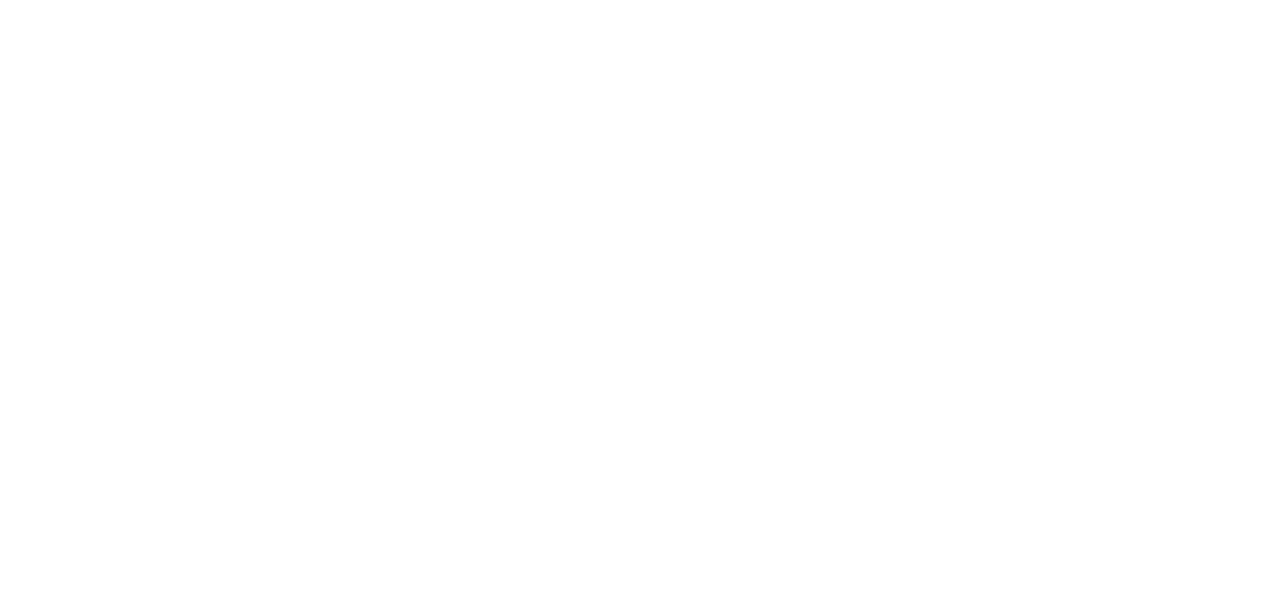 scroll, scrollTop: 0, scrollLeft: 0, axis: both 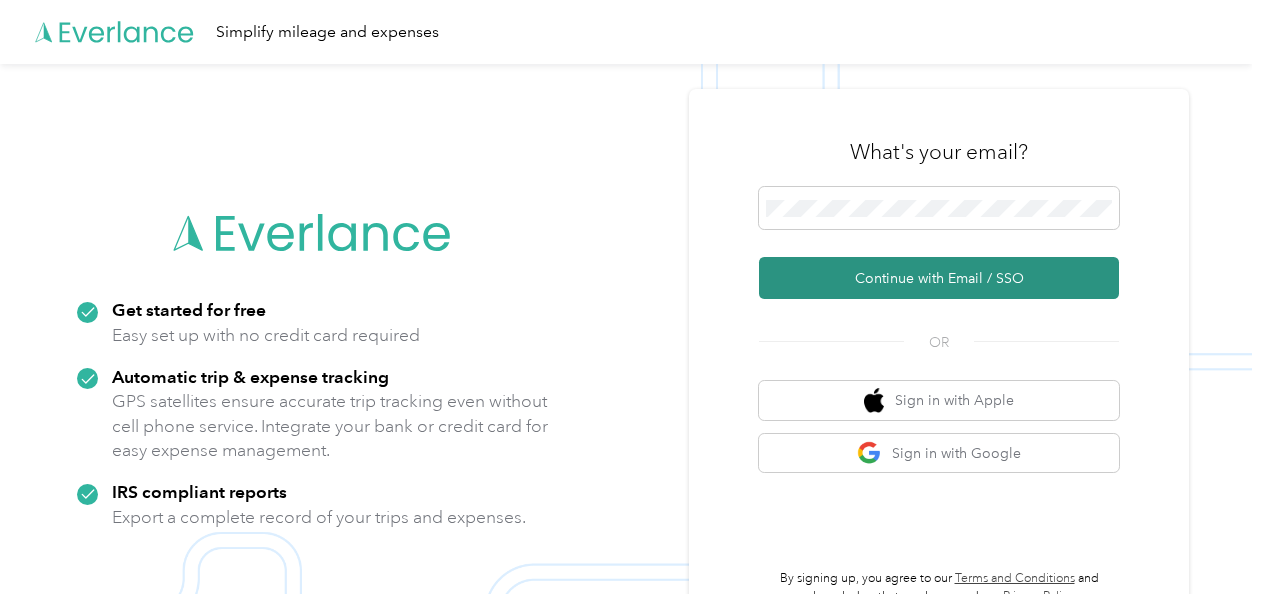 click on "Continue with Email / SSO" at bounding box center (939, 278) 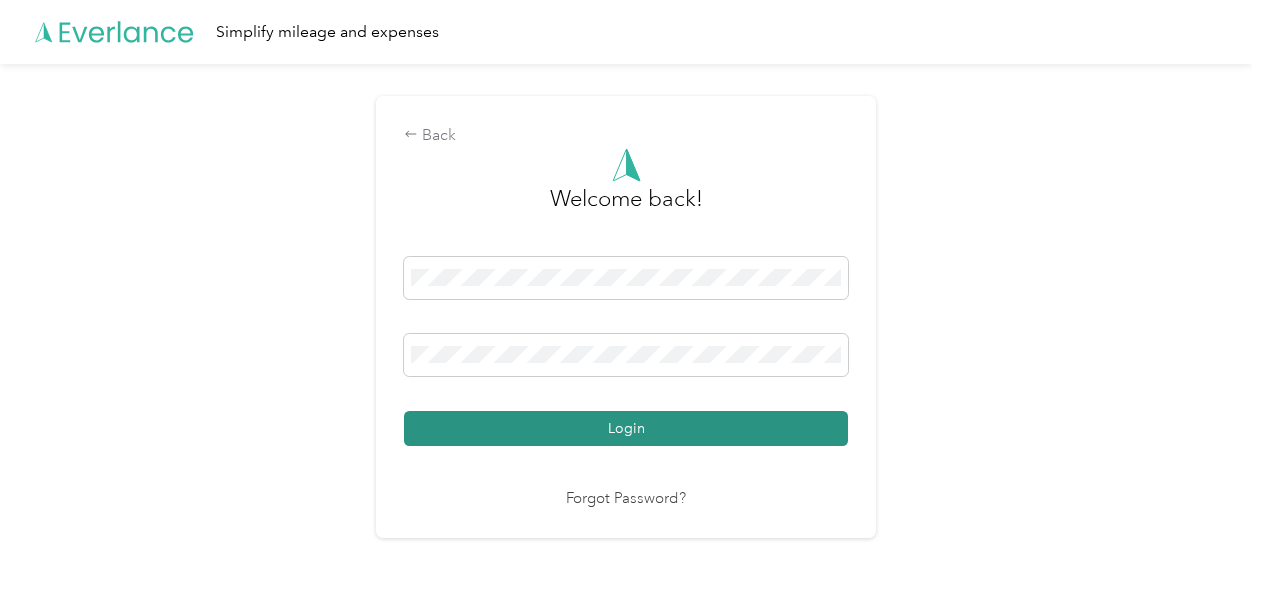 click on "Login" at bounding box center [626, 428] 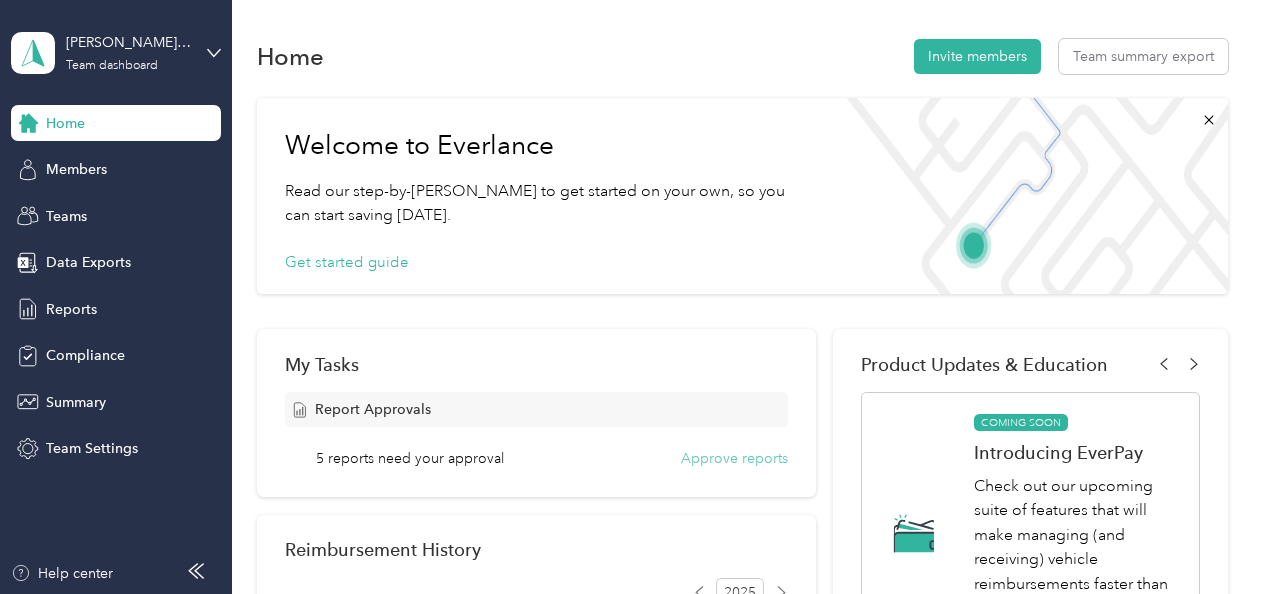 click on "Approve reports" at bounding box center (734, 458) 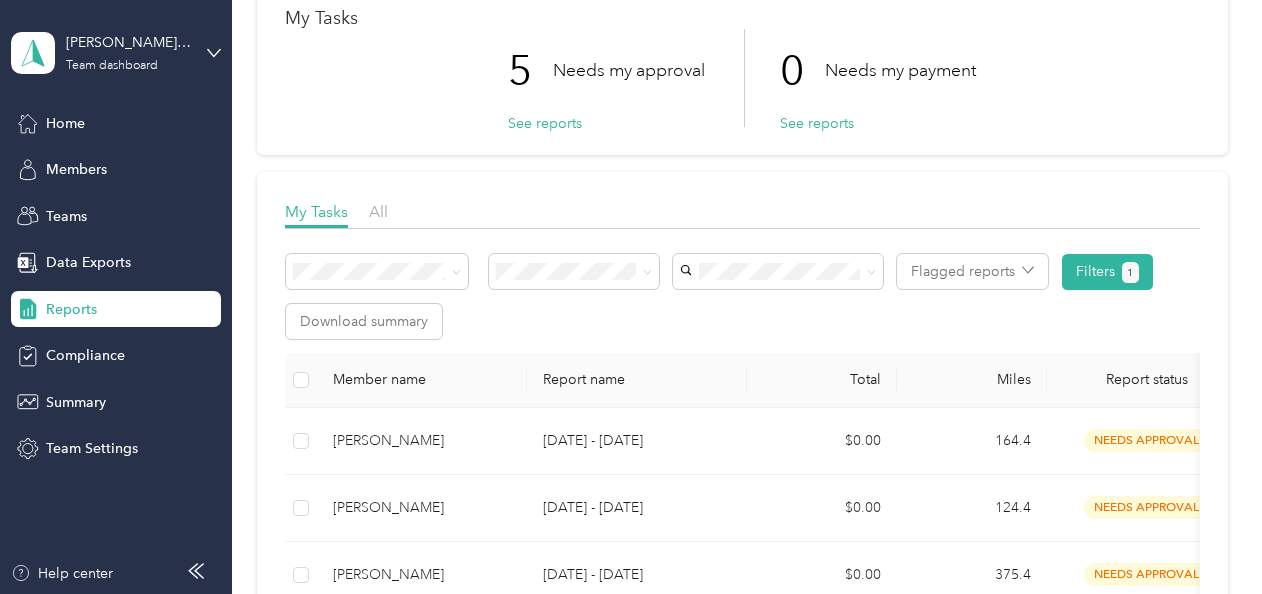 scroll, scrollTop: 119, scrollLeft: 0, axis: vertical 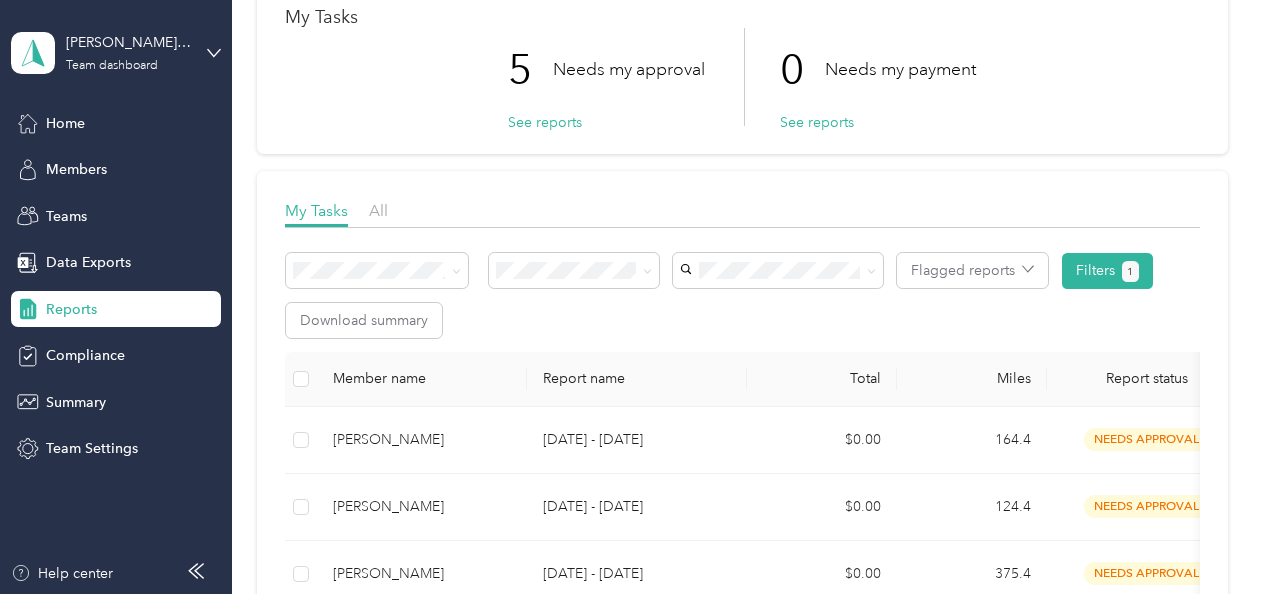 click on "[PERSON_NAME]" at bounding box center (422, 440) 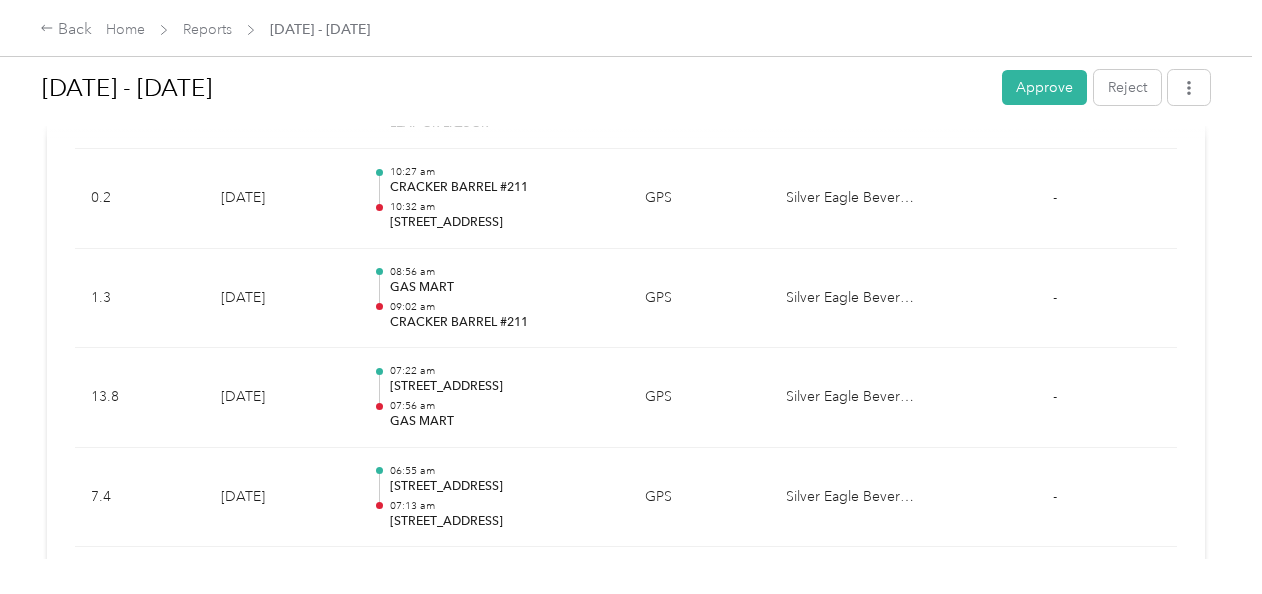 scroll, scrollTop: 5032, scrollLeft: 0, axis: vertical 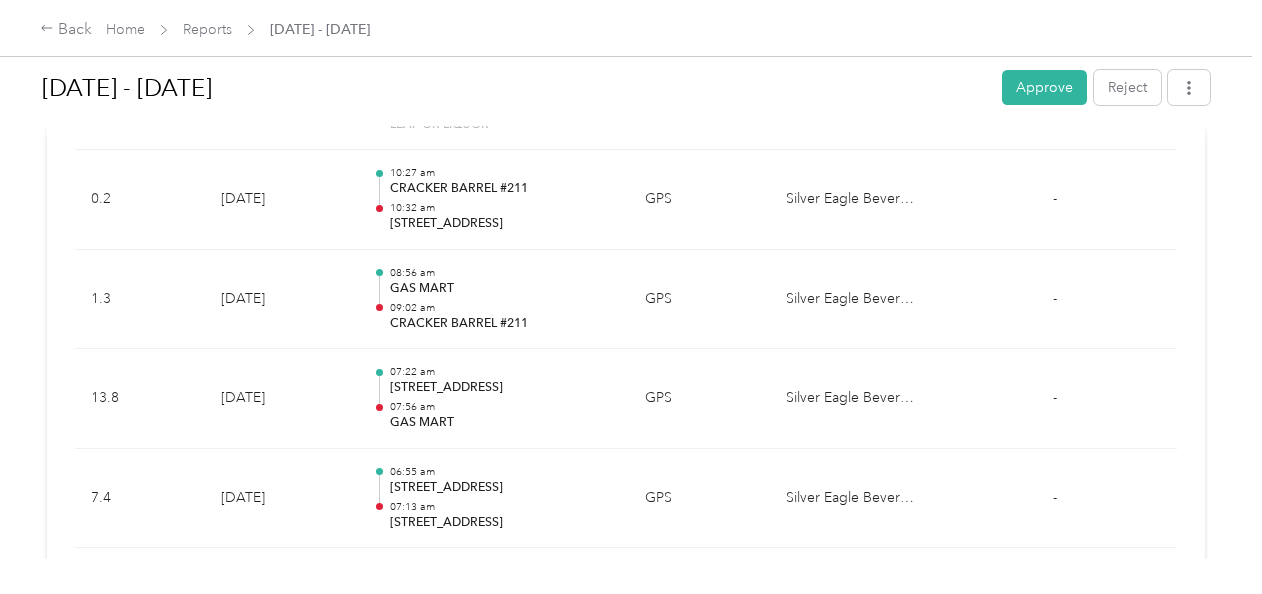 click on "[DATE]" at bounding box center (281, 399) 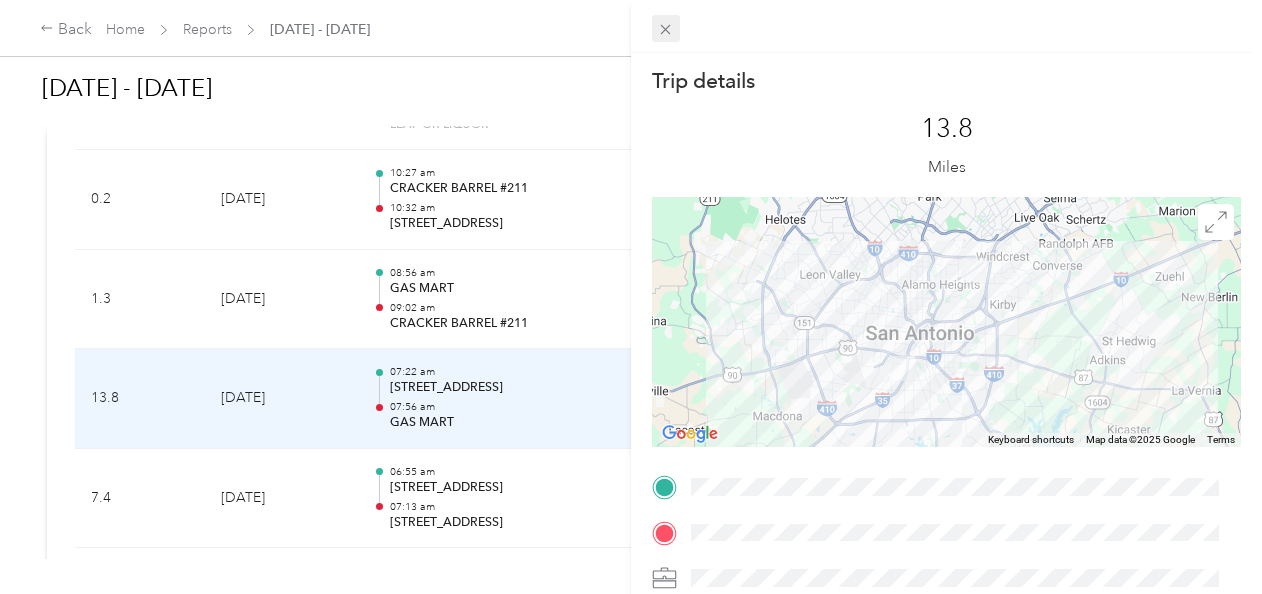 click at bounding box center [666, 29] 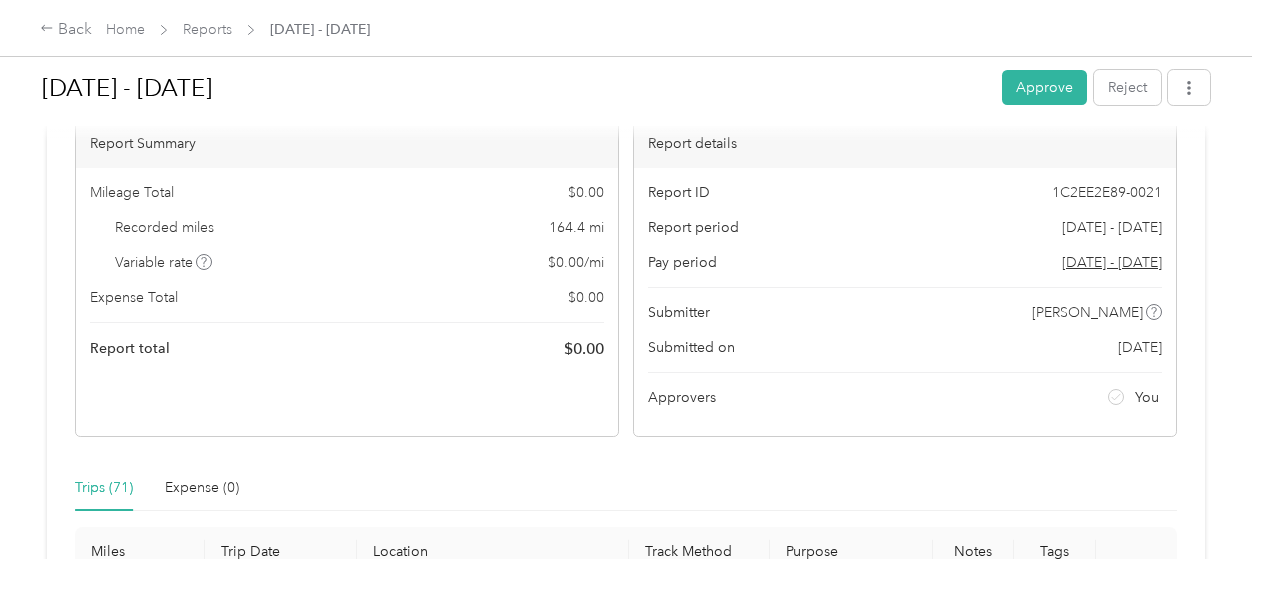 scroll, scrollTop: 0, scrollLeft: 0, axis: both 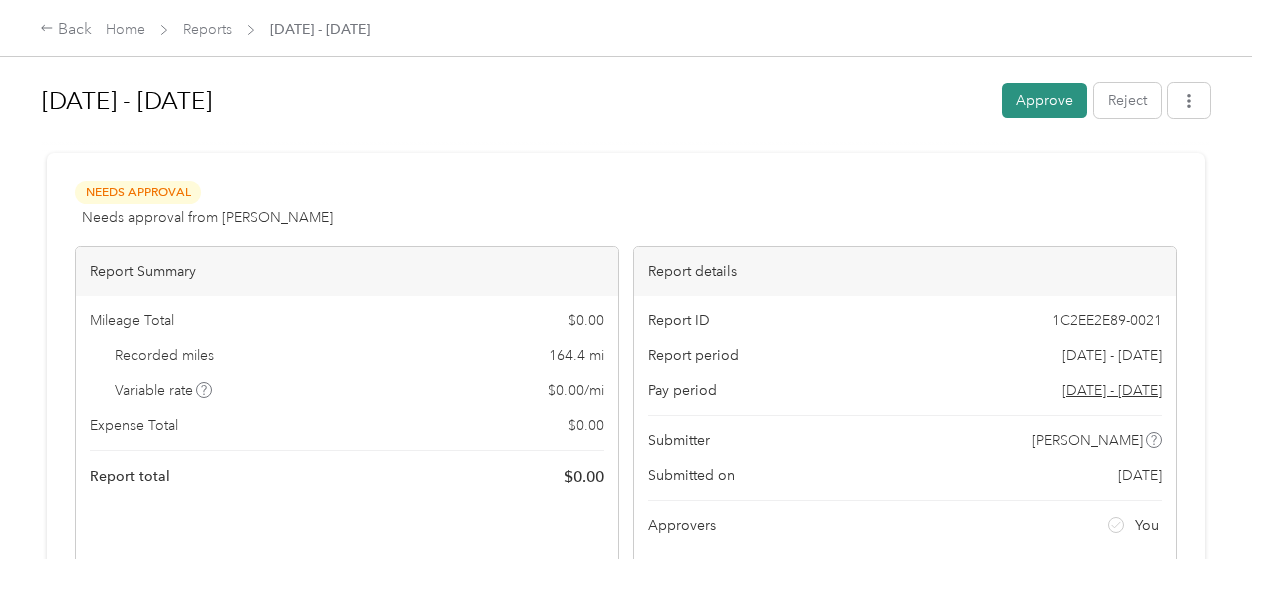 click on "Approve" at bounding box center [1044, 100] 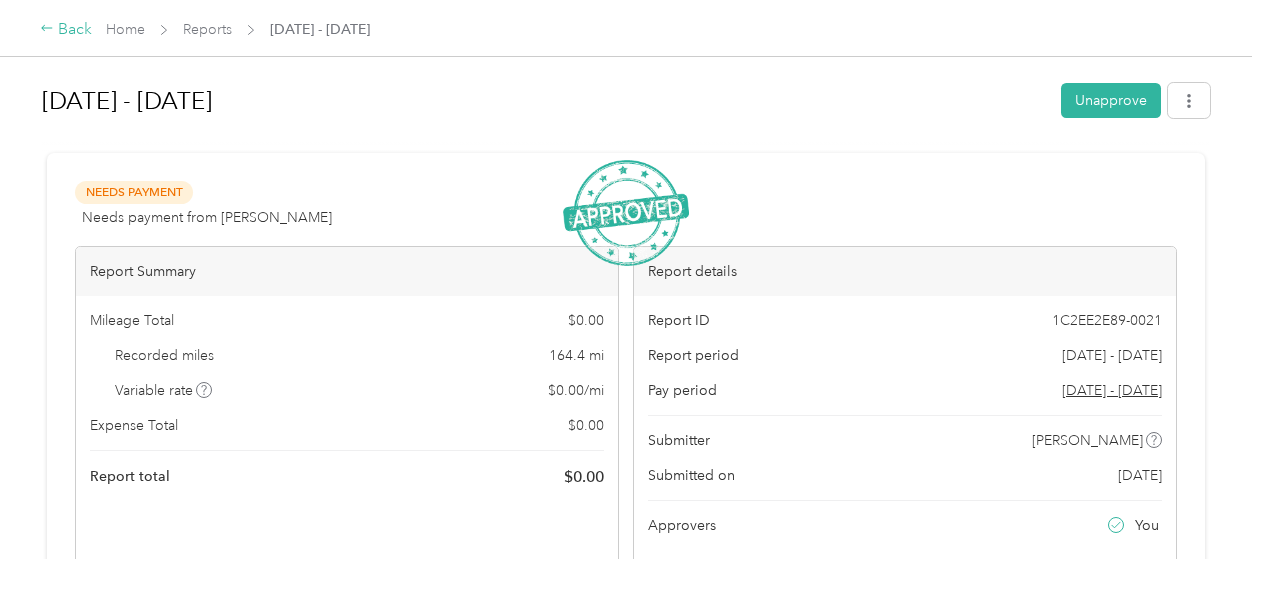 click on "Back" at bounding box center [66, 30] 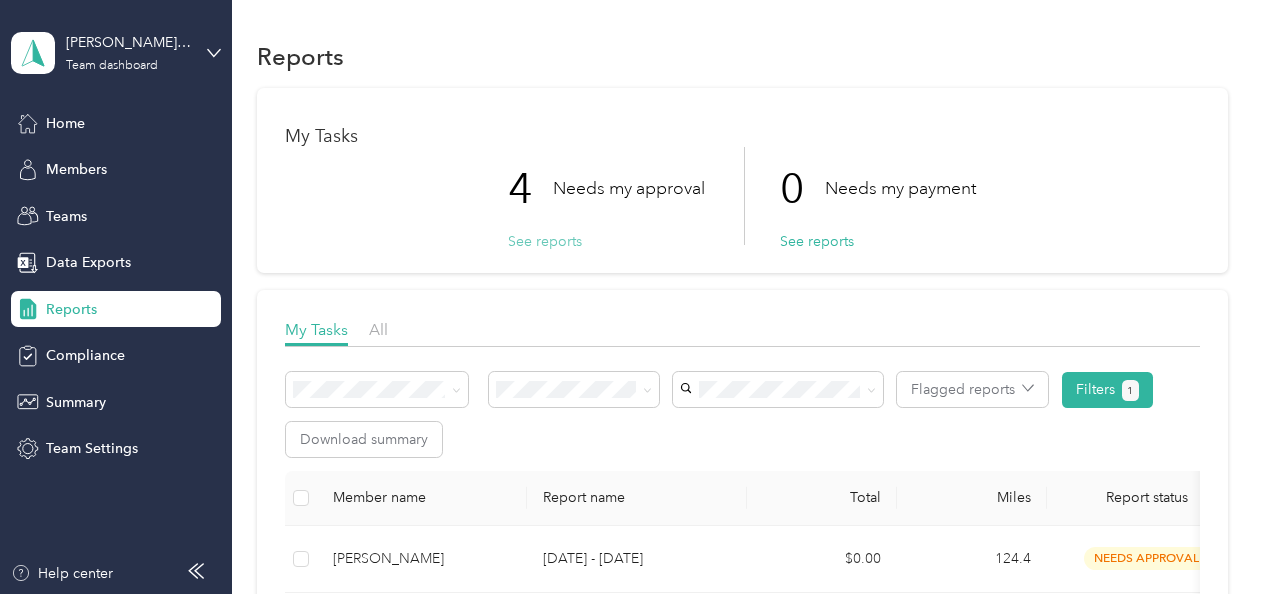 click on "See reports" at bounding box center [545, 241] 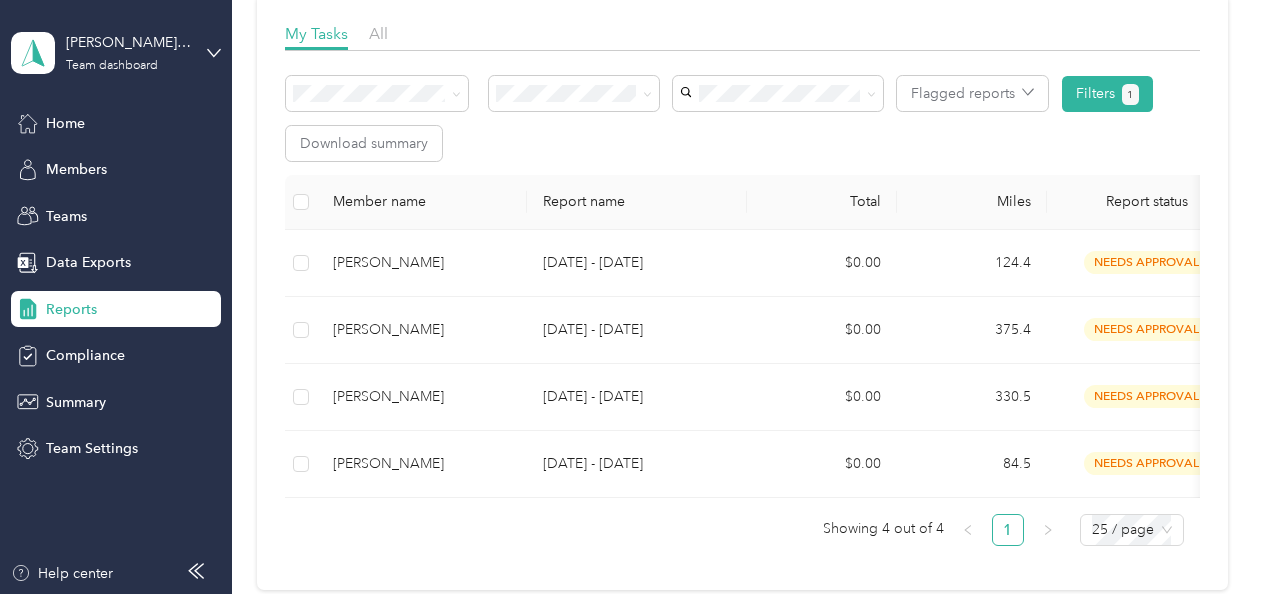 scroll, scrollTop: 298, scrollLeft: 0, axis: vertical 